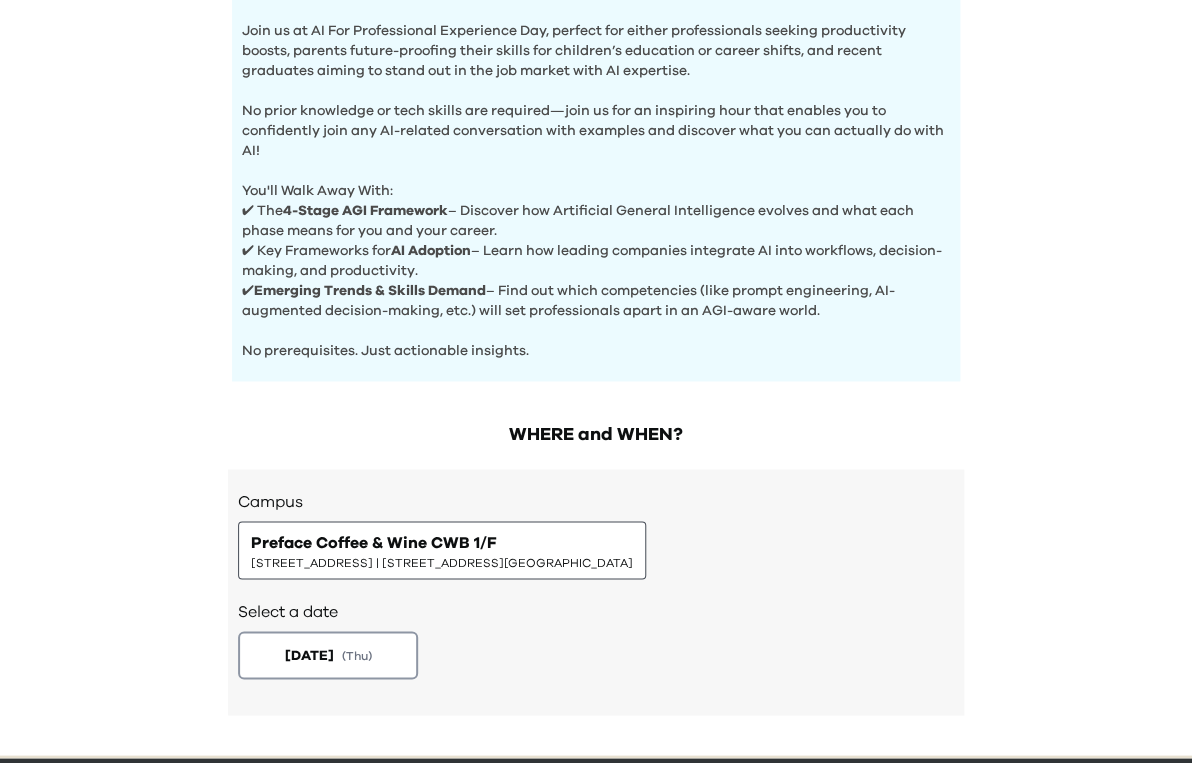 scroll, scrollTop: 776, scrollLeft: 0, axis: vertical 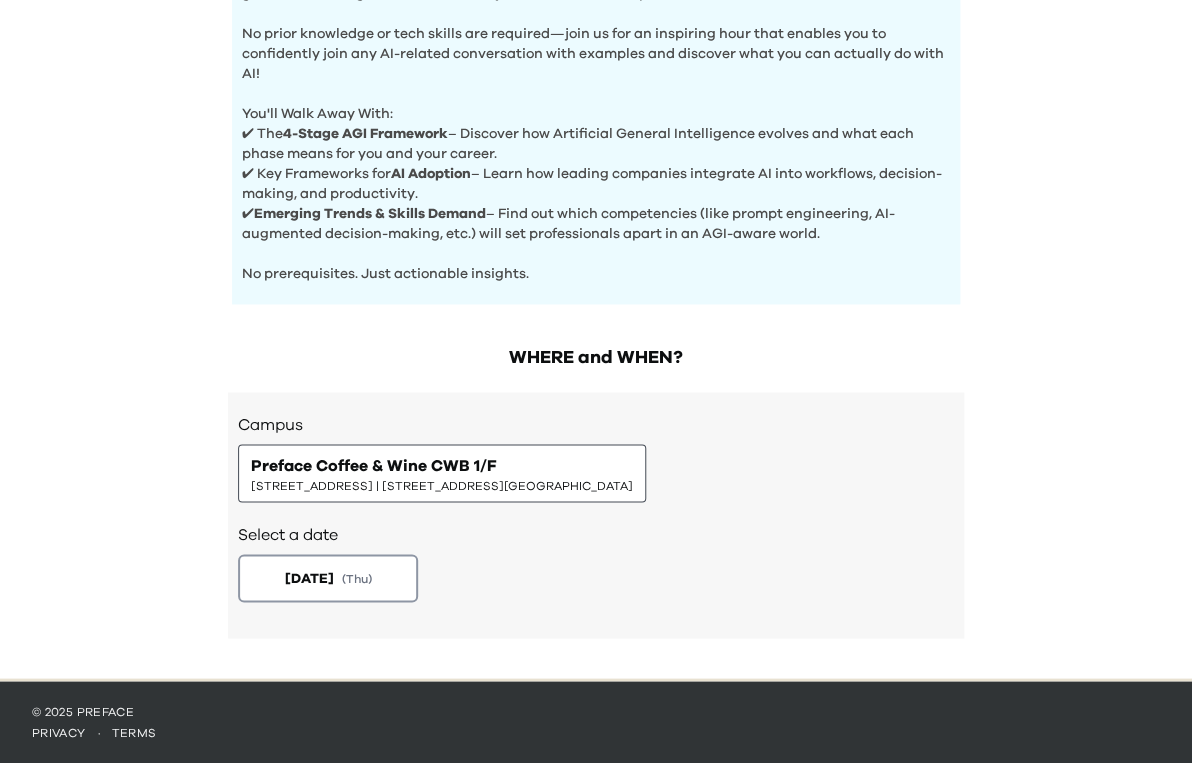 click on "1/F, The Sharp, 11 Sharp Street East, Causeway Bay | 銅鑼灣霎東街11號The Sharp 1樓" at bounding box center [442, 485] 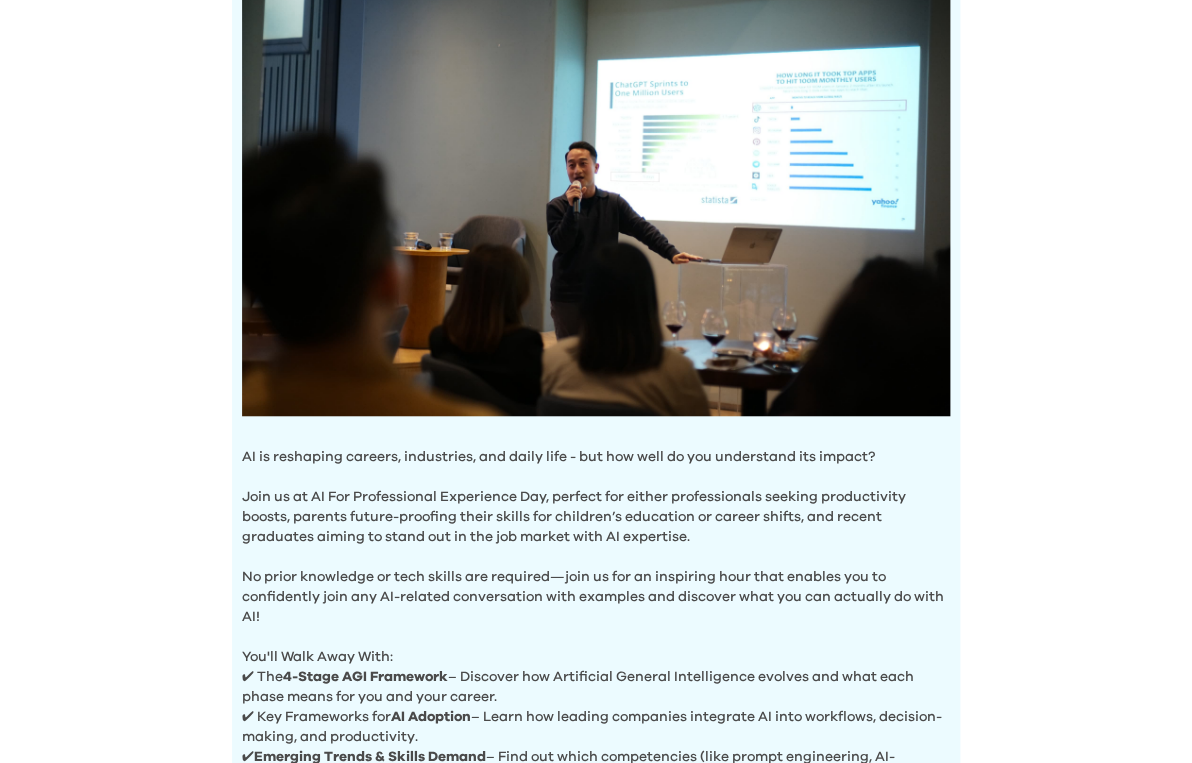 scroll, scrollTop: 0, scrollLeft: 0, axis: both 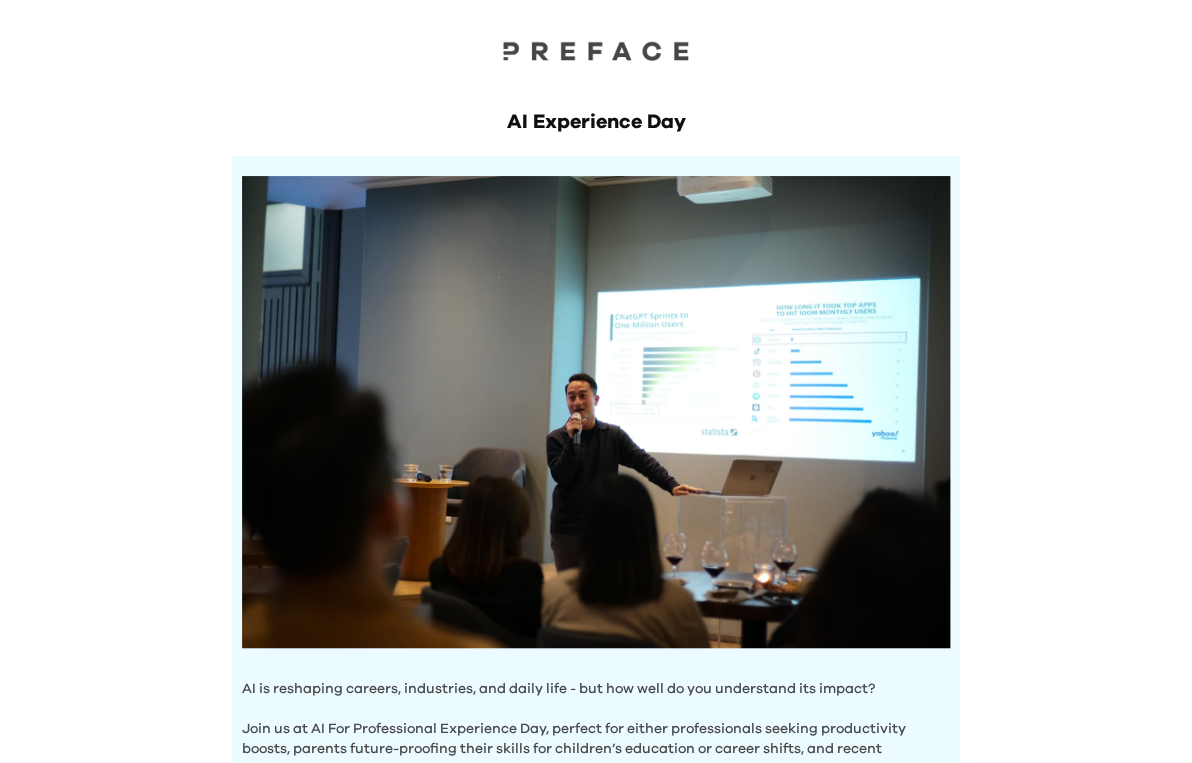 click at bounding box center [596, 50] 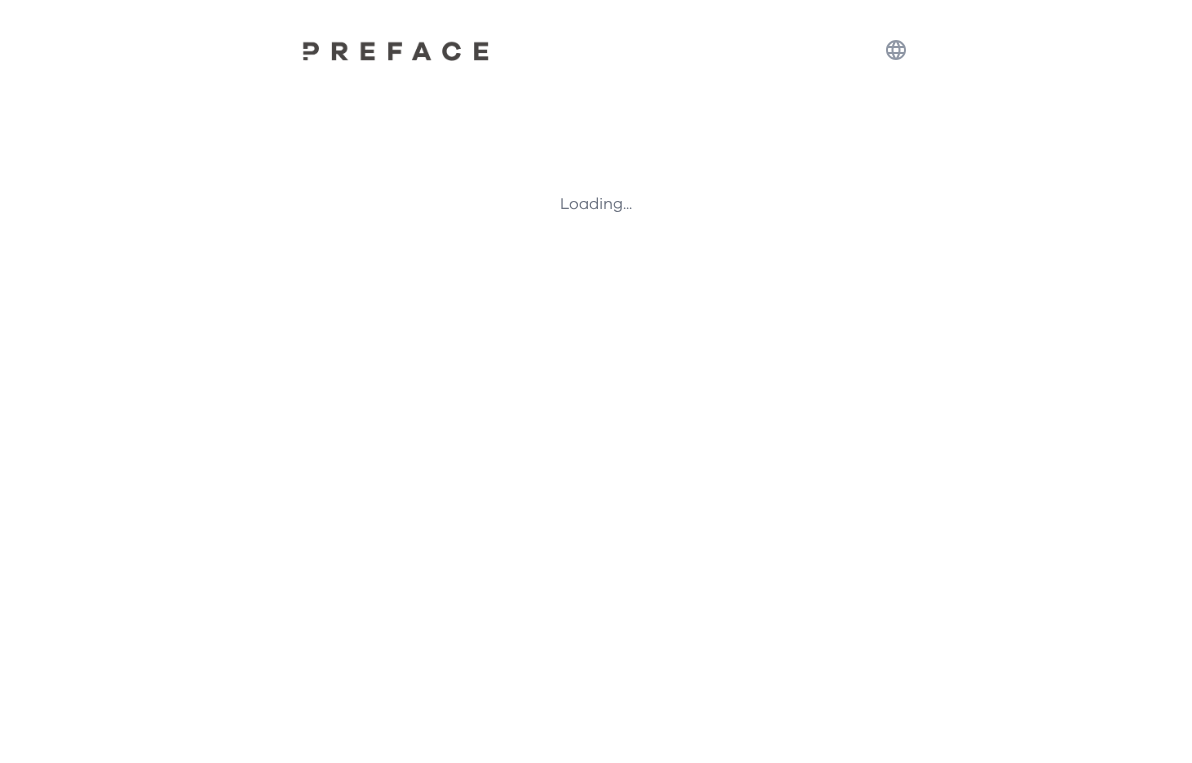 scroll, scrollTop: 0, scrollLeft: 0, axis: both 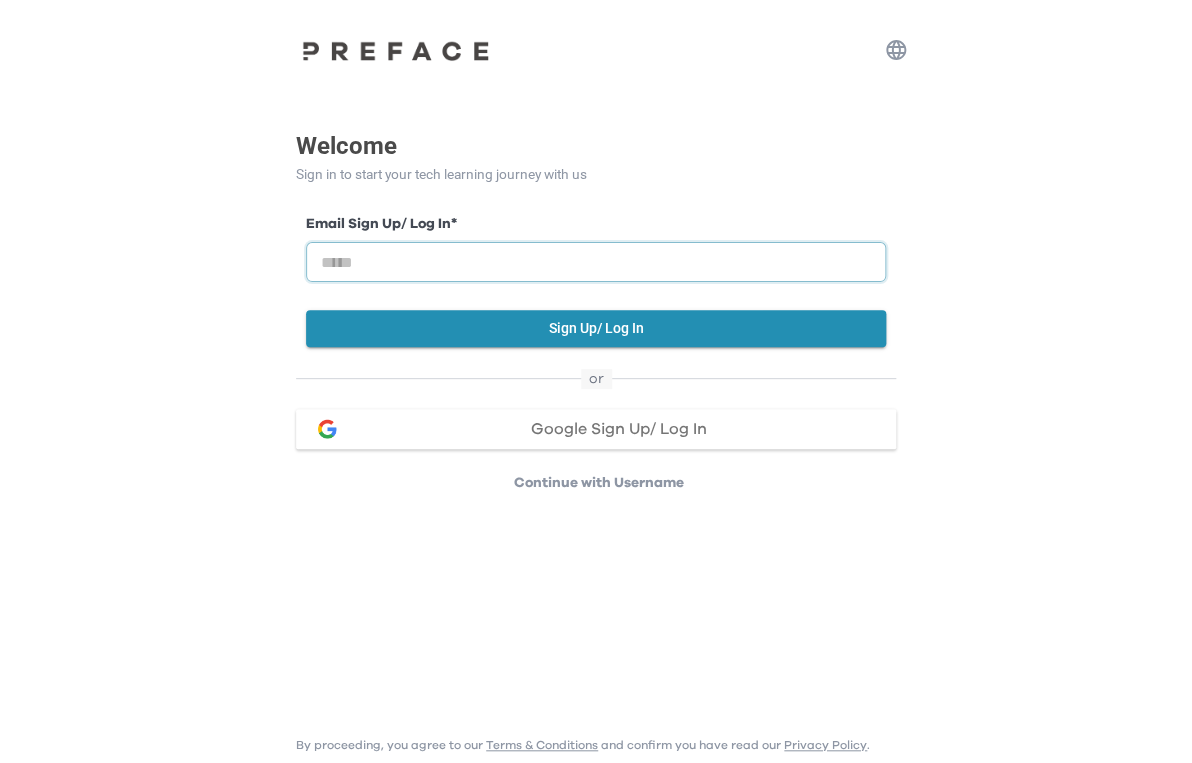 click at bounding box center (596, 262) 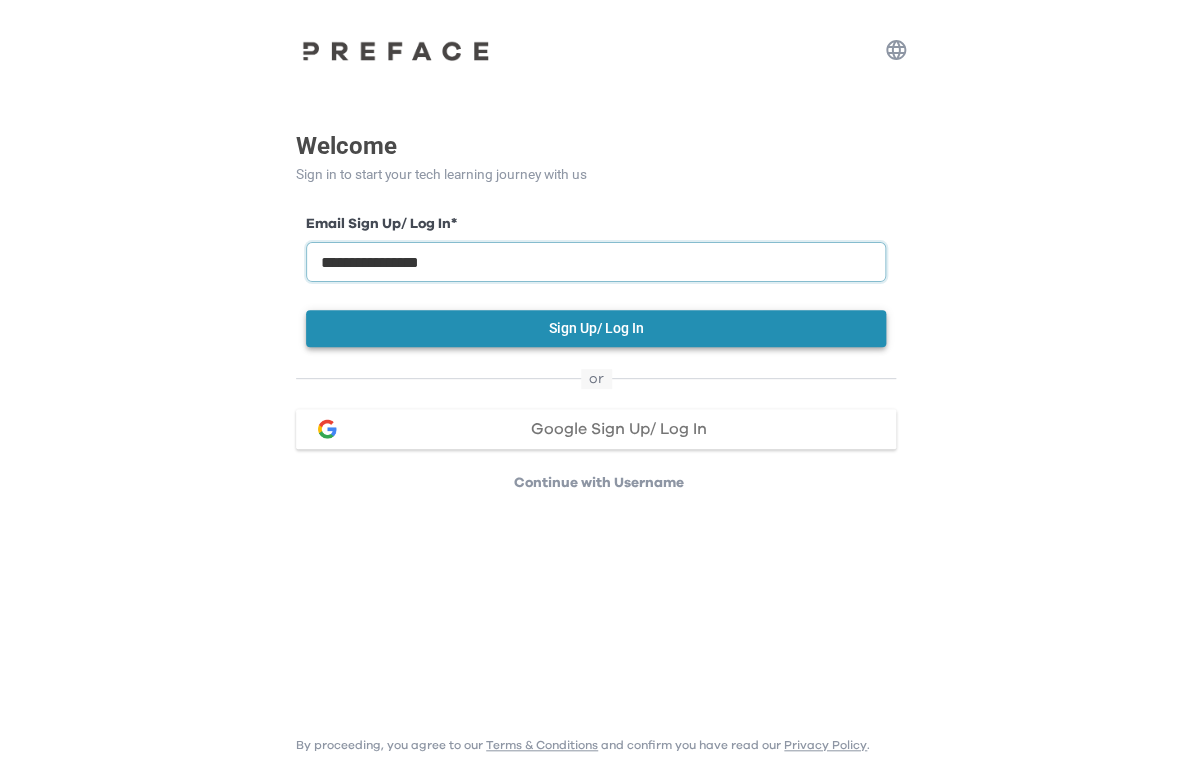 type on "**********" 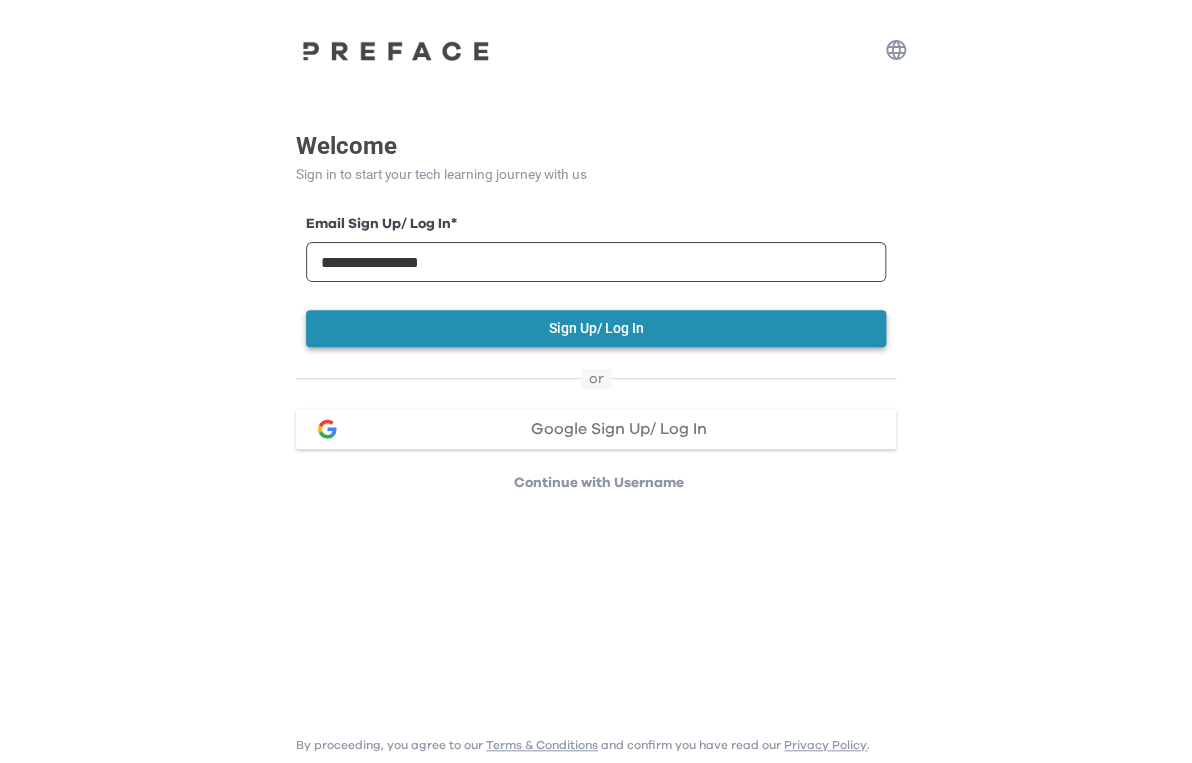 click on "Sign Up/ Log In" at bounding box center (596, 328) 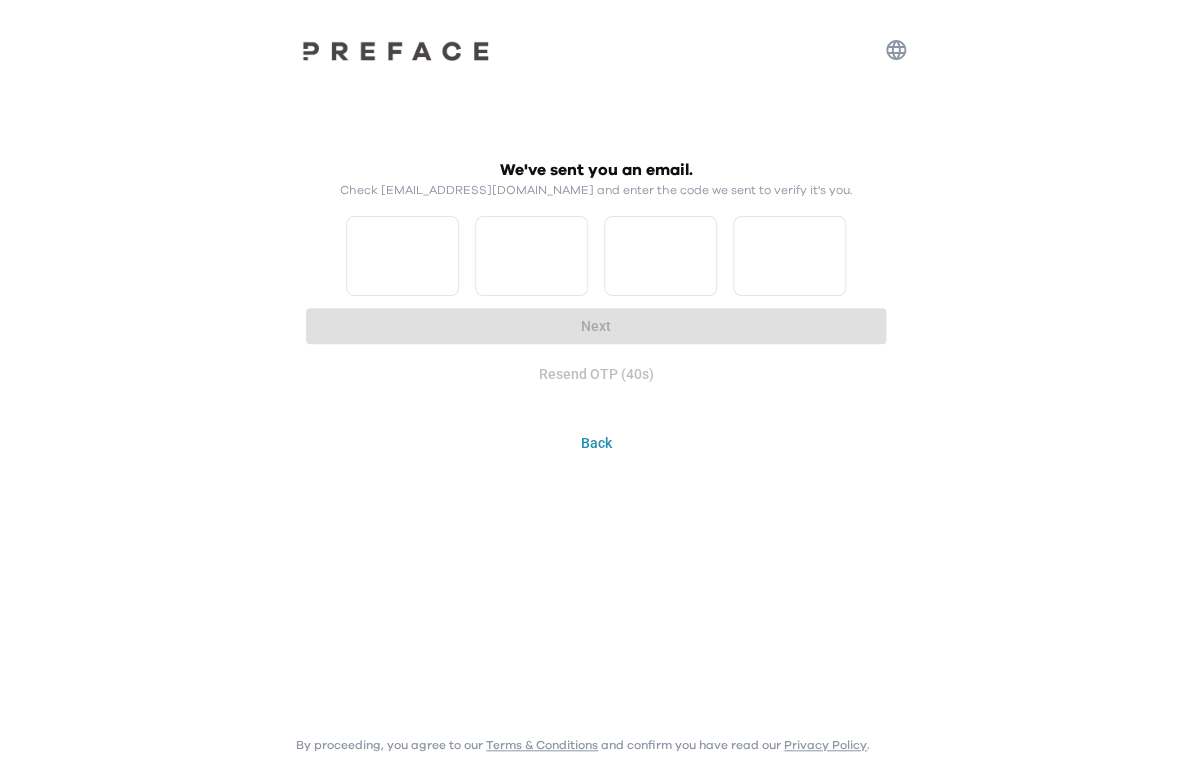 click on "Resend OTP (40s)" at bounding box center [596, 374] 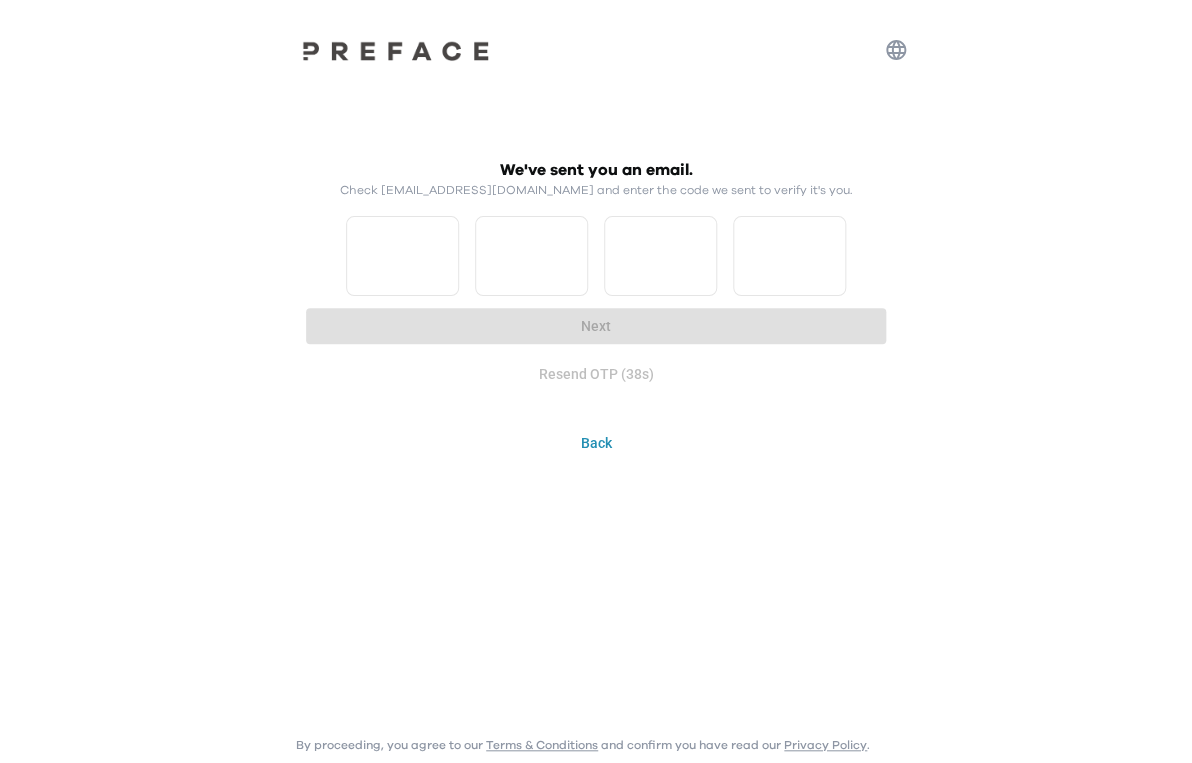 click on "We've sent you an email." at bounding box center [596, 170] 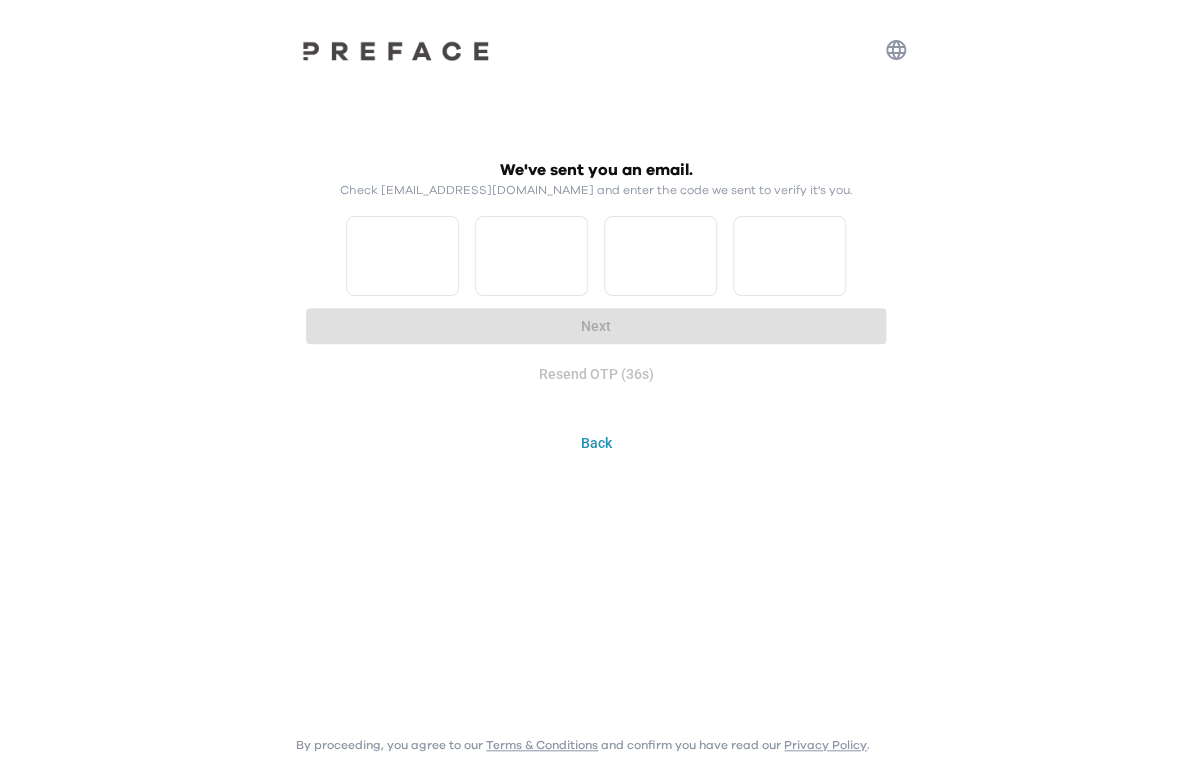 click on "We've sent you an email. Check wlam19@gmail.com and enter the code we sent to verify it's you. Next Resend OTP (36s)" at bounding box center [596, 275] 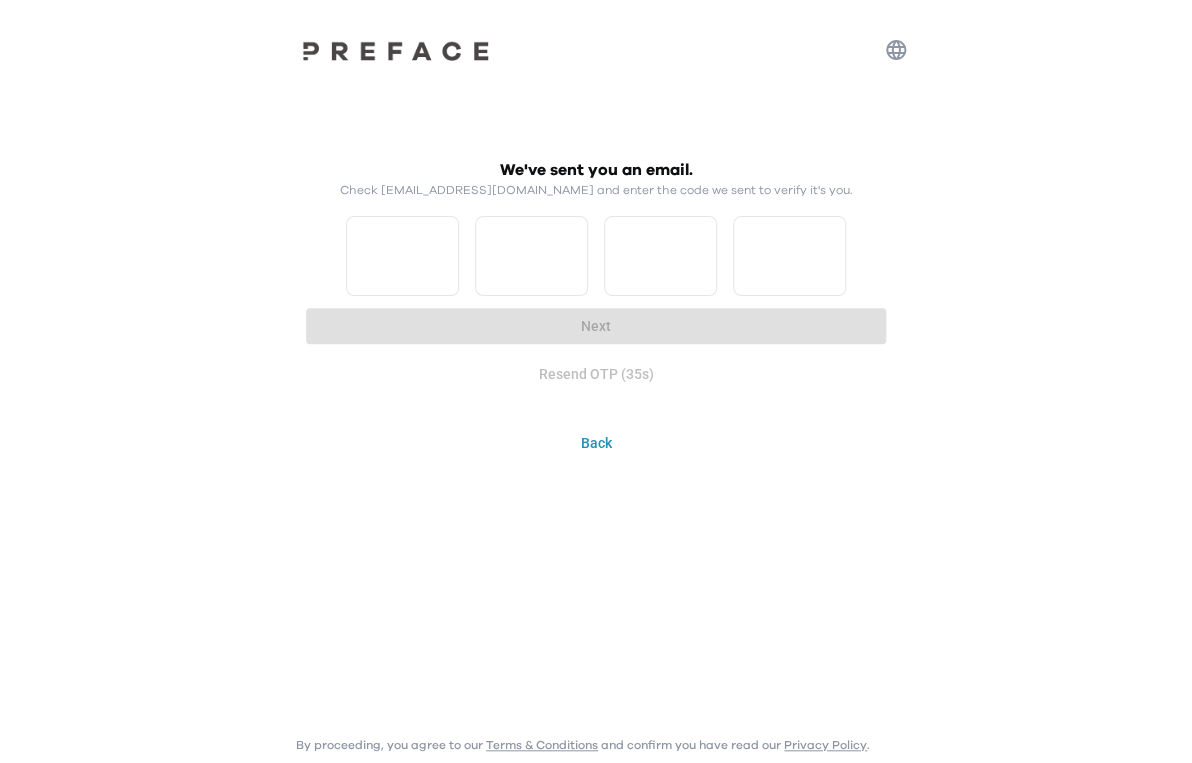 click on "We've sent you an email. Check wlam19@gmail.com and enter the code we sent to verify it's you. Next Resend OTP (35s) Back" at bounding box center [596, 305] 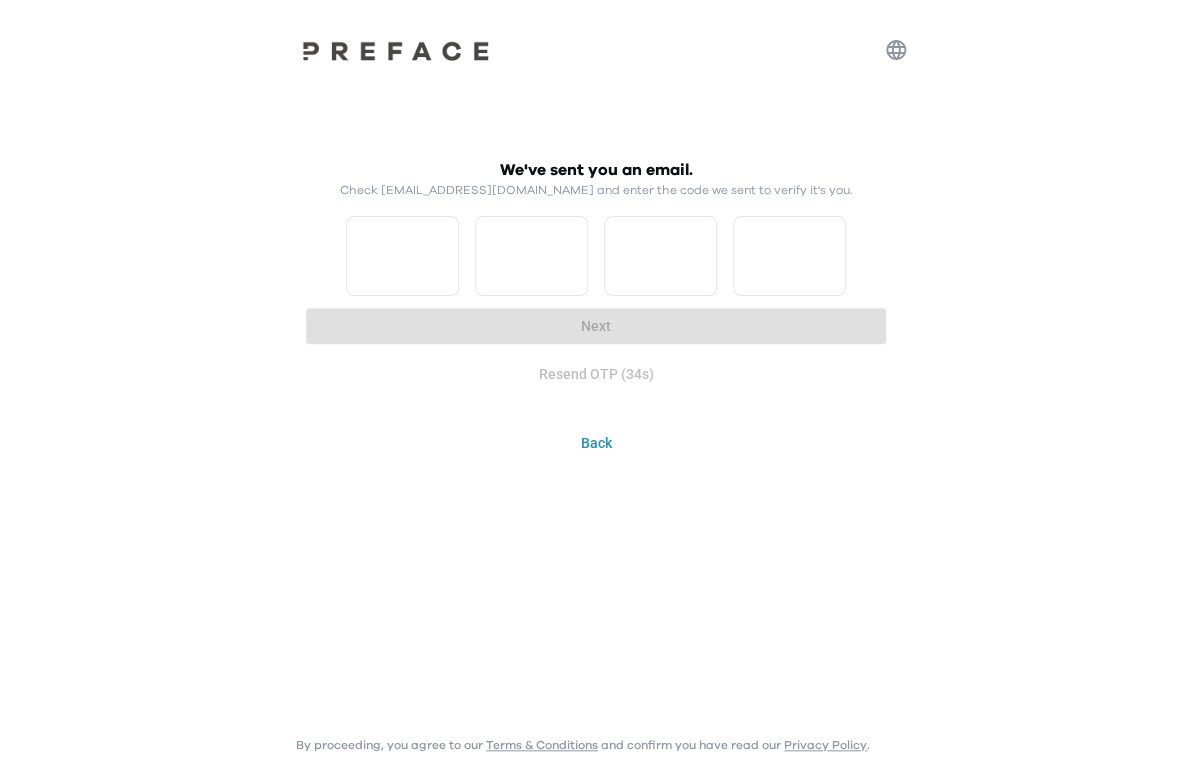 click on "Check wlam19@gmail.com and enter the code we sent to verify it's you." at bounding box center [596, 190] 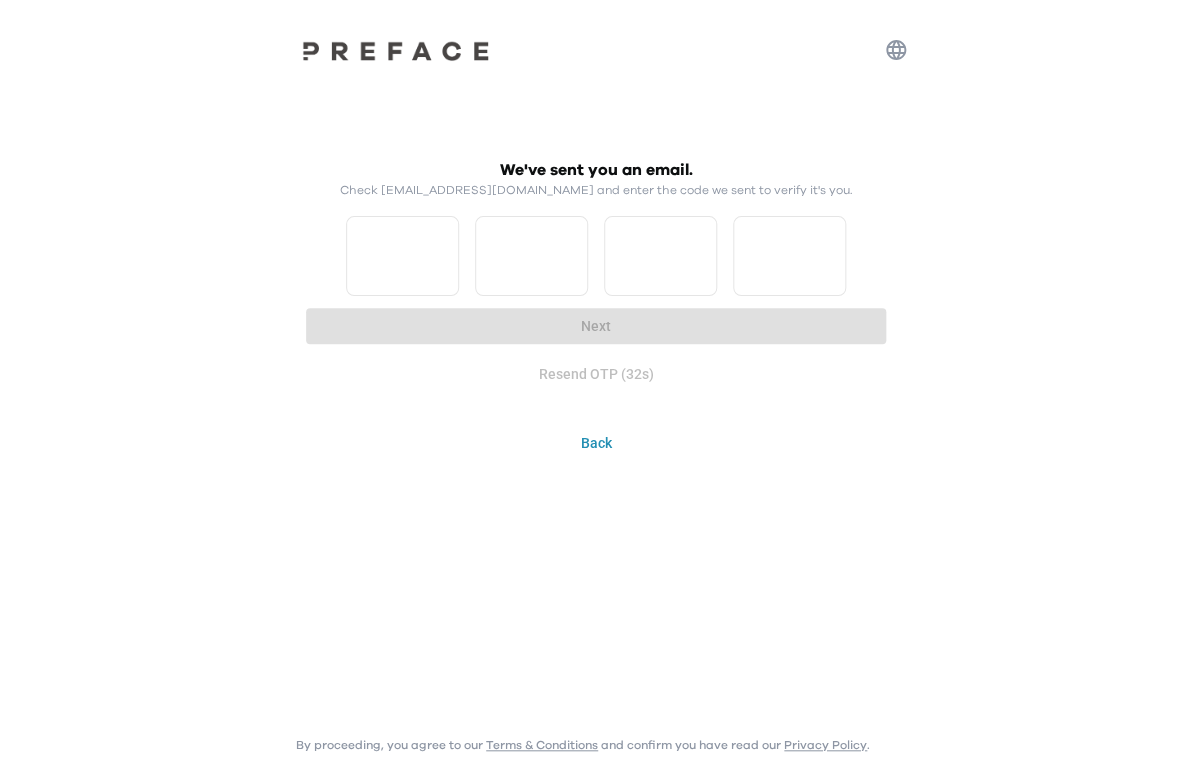 click on "Check wlam19@gmail.com and enter the code we sent to verify it's you." at bounding box center (596, 190) 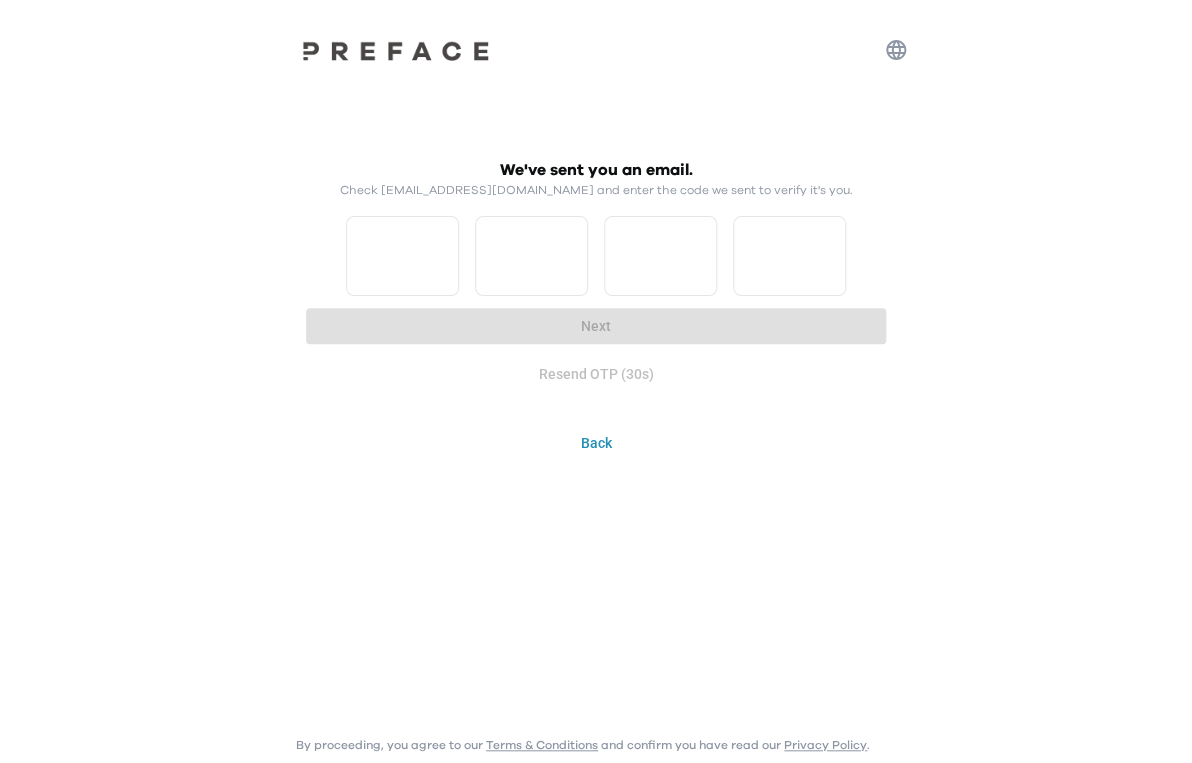 click at bounding box center (596, 54) 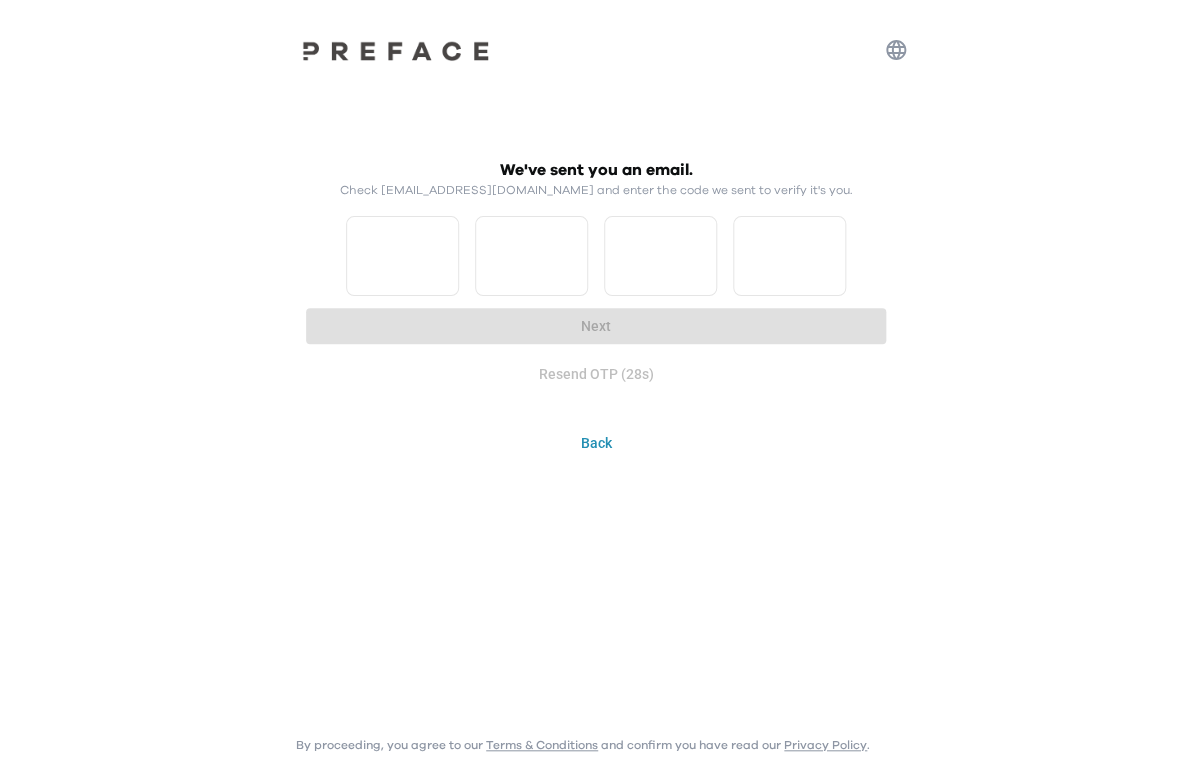 click on "We've sent you an email. Check wlam19@gmail.com and enter the code we sent to verify it's you. Next Resend OTP (28s)" at bounding box center (596, 275) 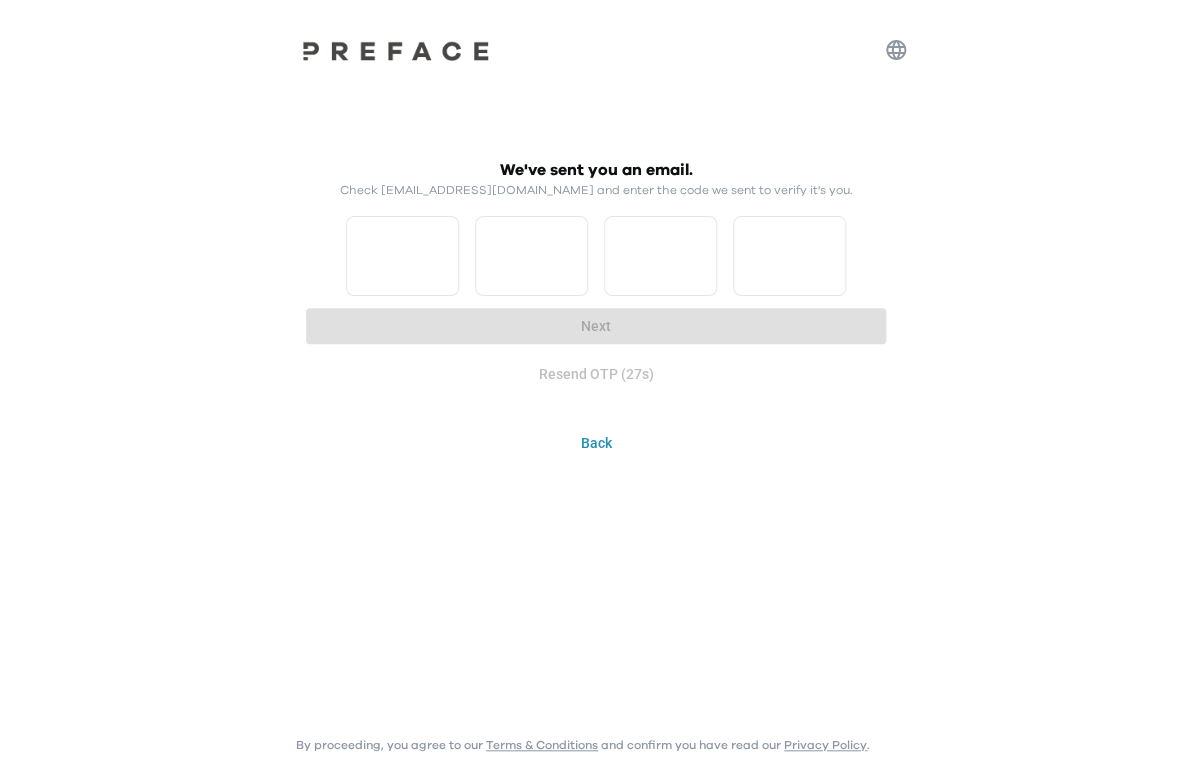 click on "Resend OTP (27s)" at bounding box center (596, 374) 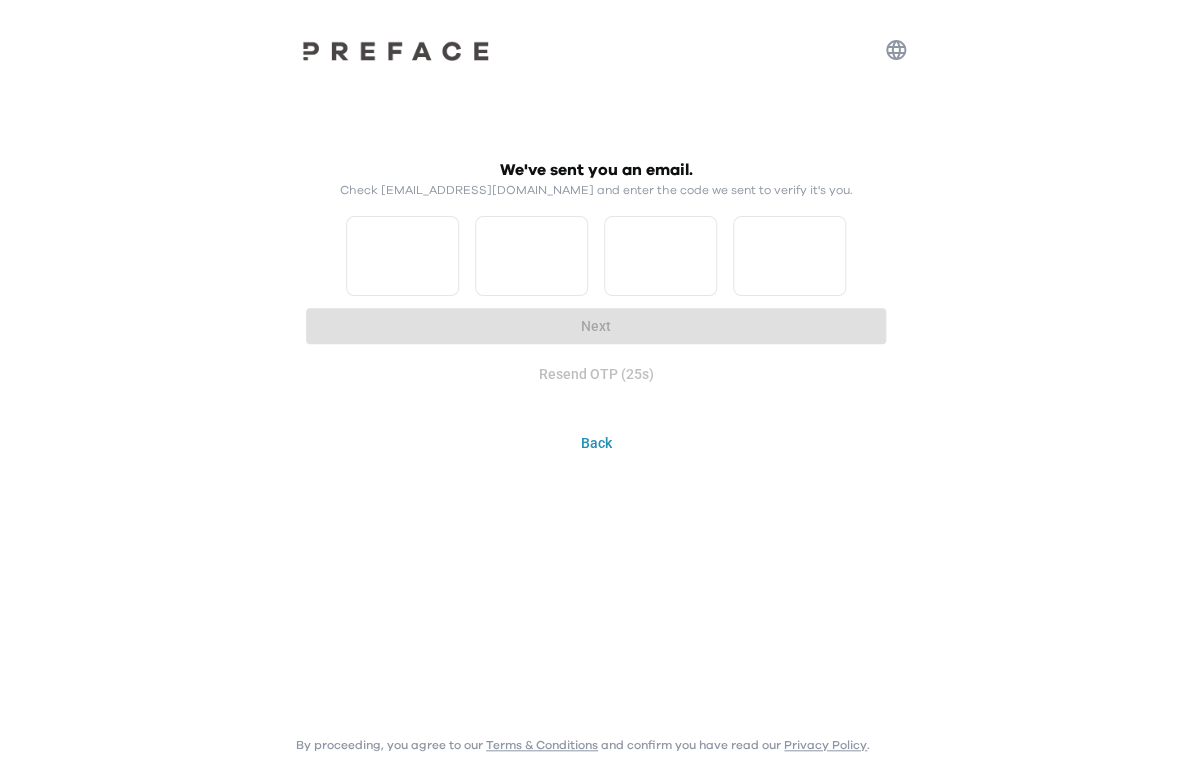 click on "We've sent you an email. Check wlam19@gmail.com and enter the code we sent to verify it's you. Next Resend OTP (25s)" at bounding box center (596, 275) 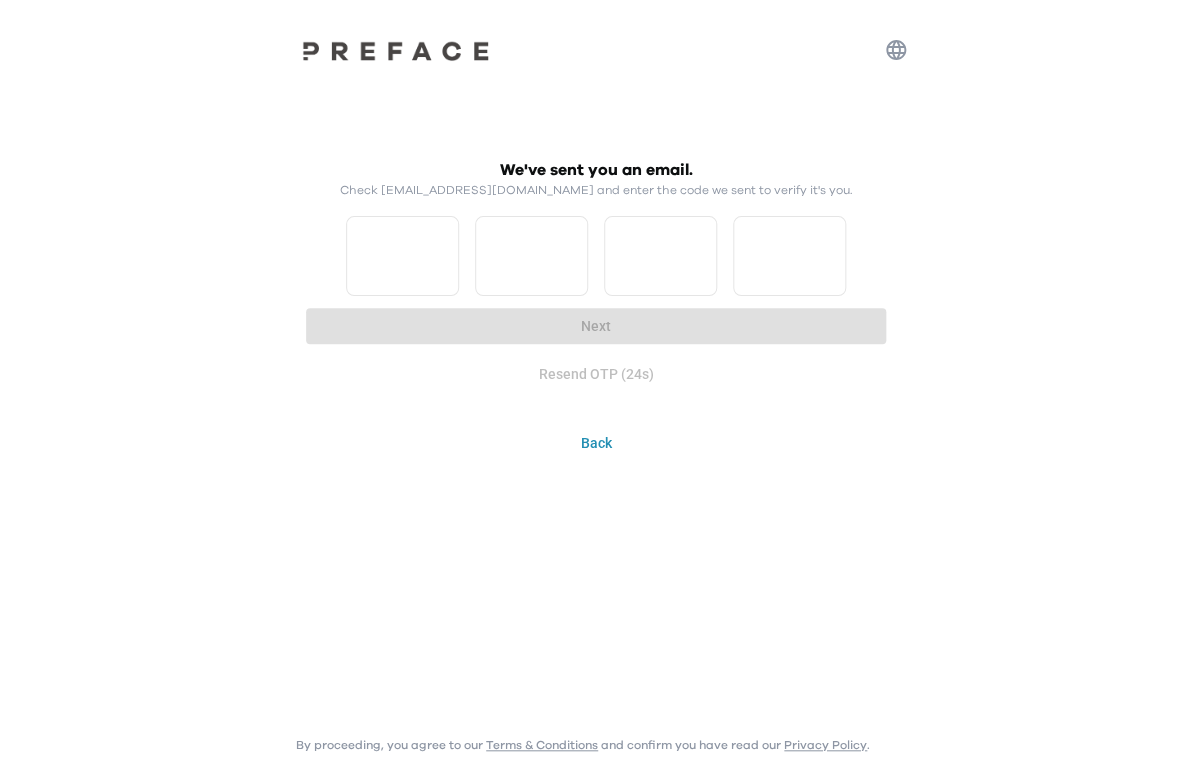 click on "We've sent you an email. Check wlam19@gmail.com and enter the code we sent to verify it's you. Next Resend OTP (24s)" at bounding box center [596, 275] 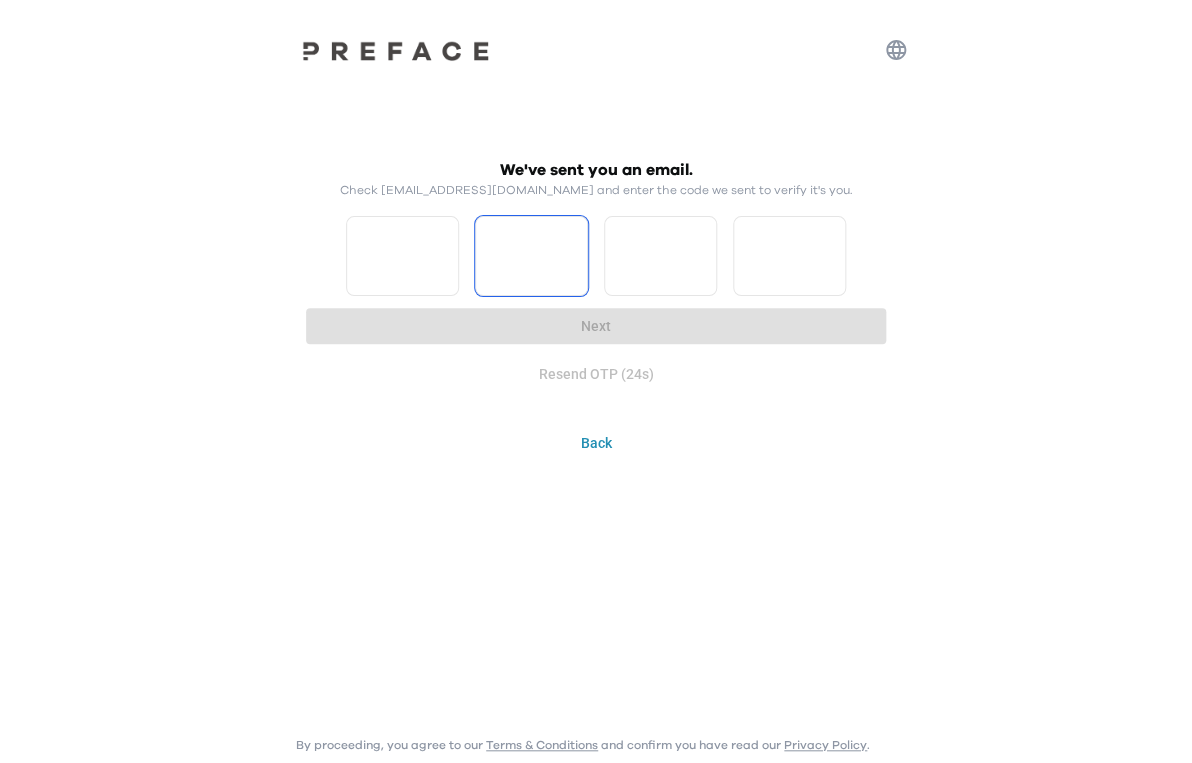 drag, startPoint x: 497, startPoint y: 297, endPoint x: 501, endPoint y: 276, distance: 21.377558 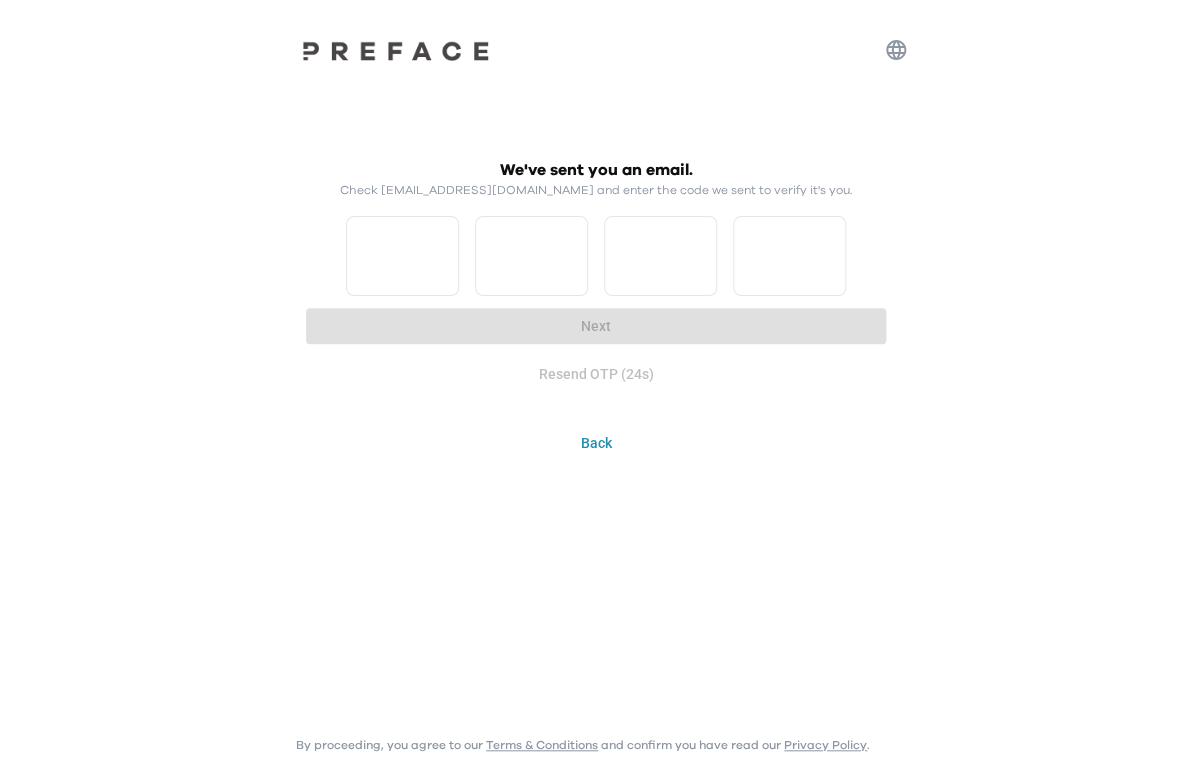 click on "We've sent you an email." at bounding box center (596, 170) 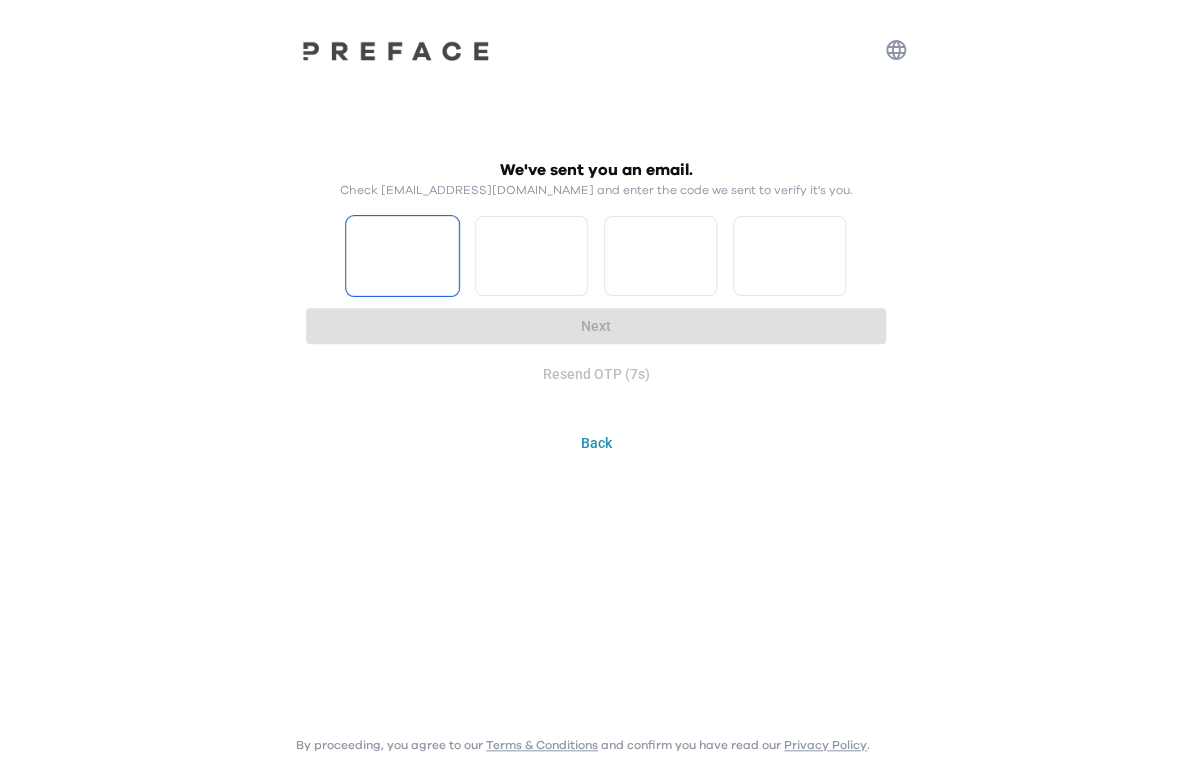 click at bounding box center (402, 256) 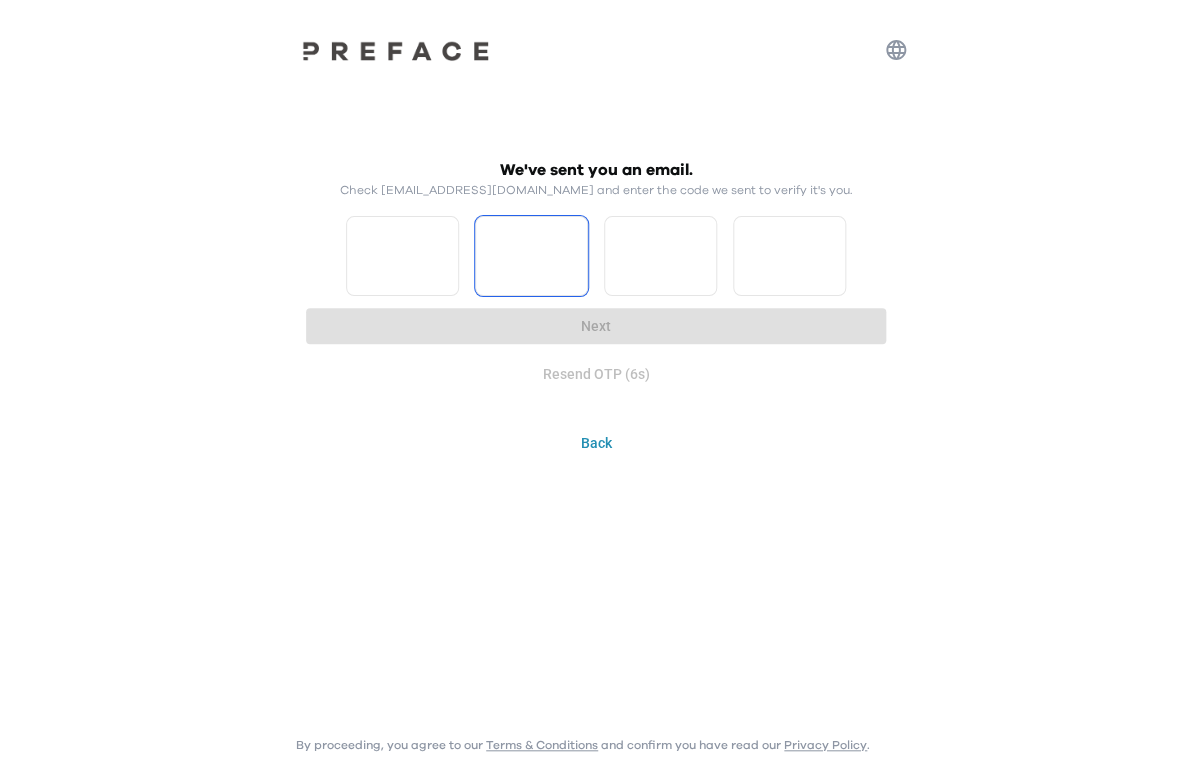 click on "*" at bounding box center [402, 256] 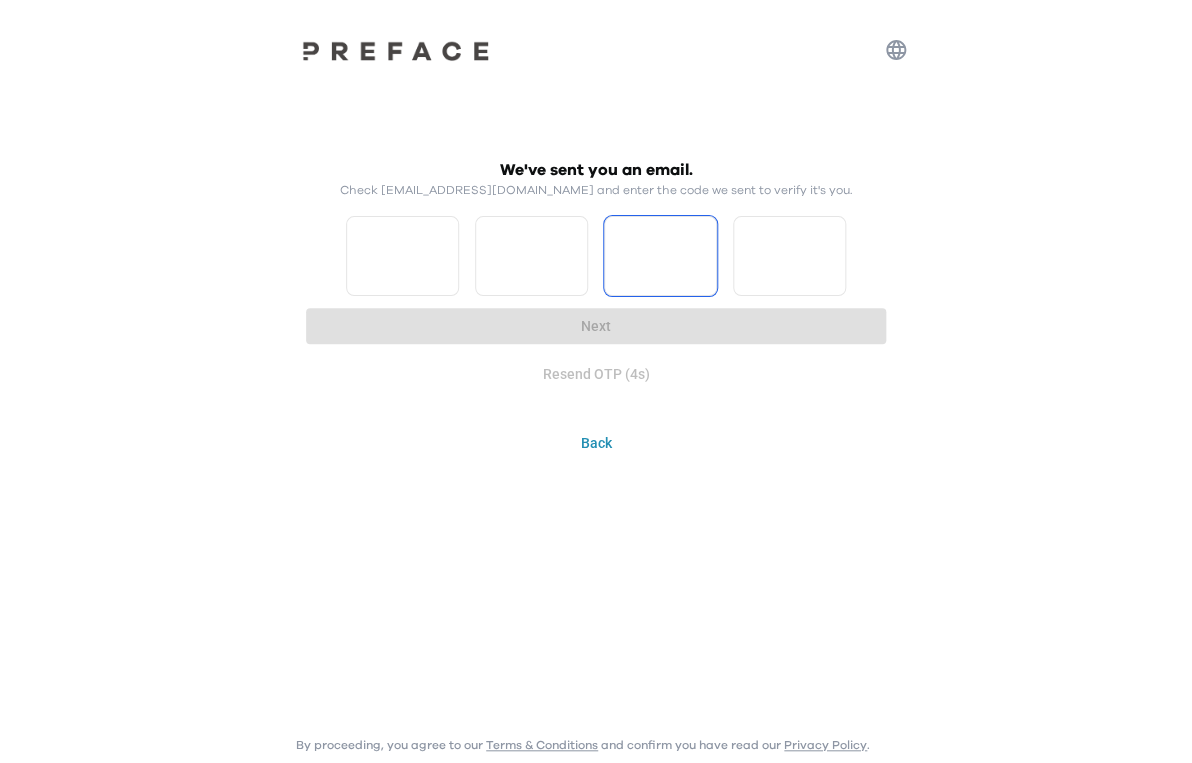 type on "*" 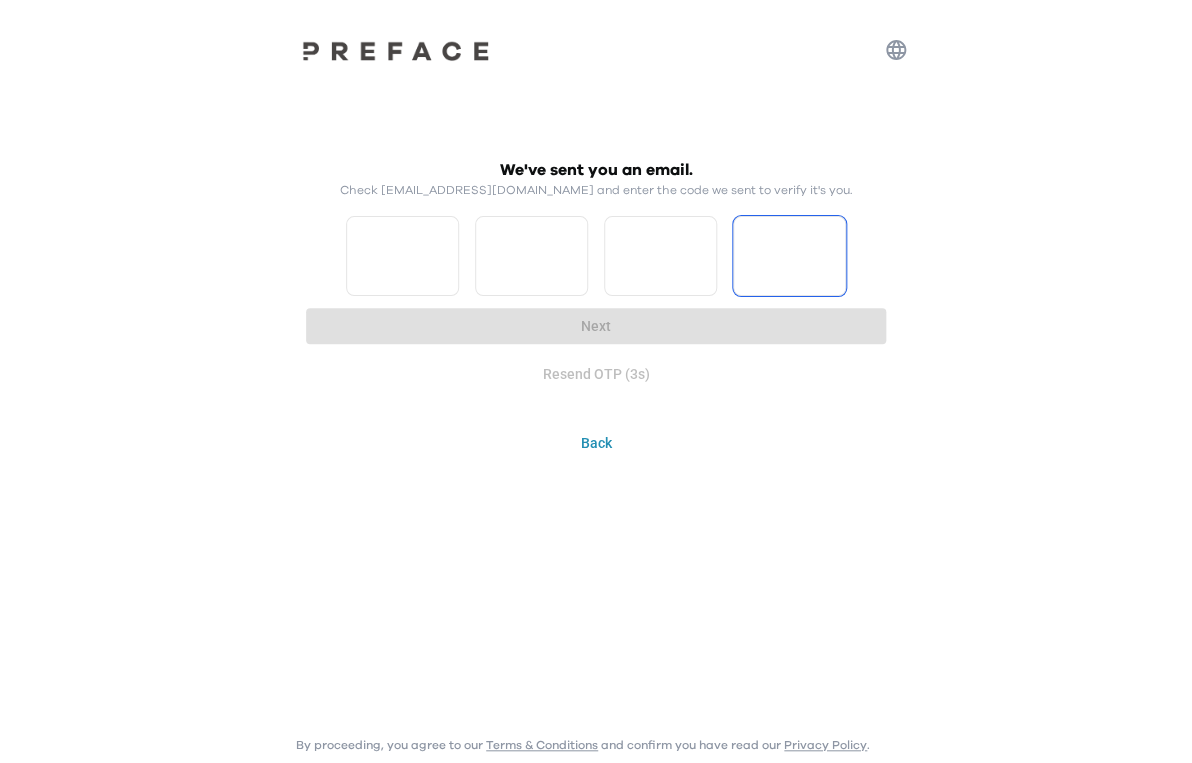 type on "*" 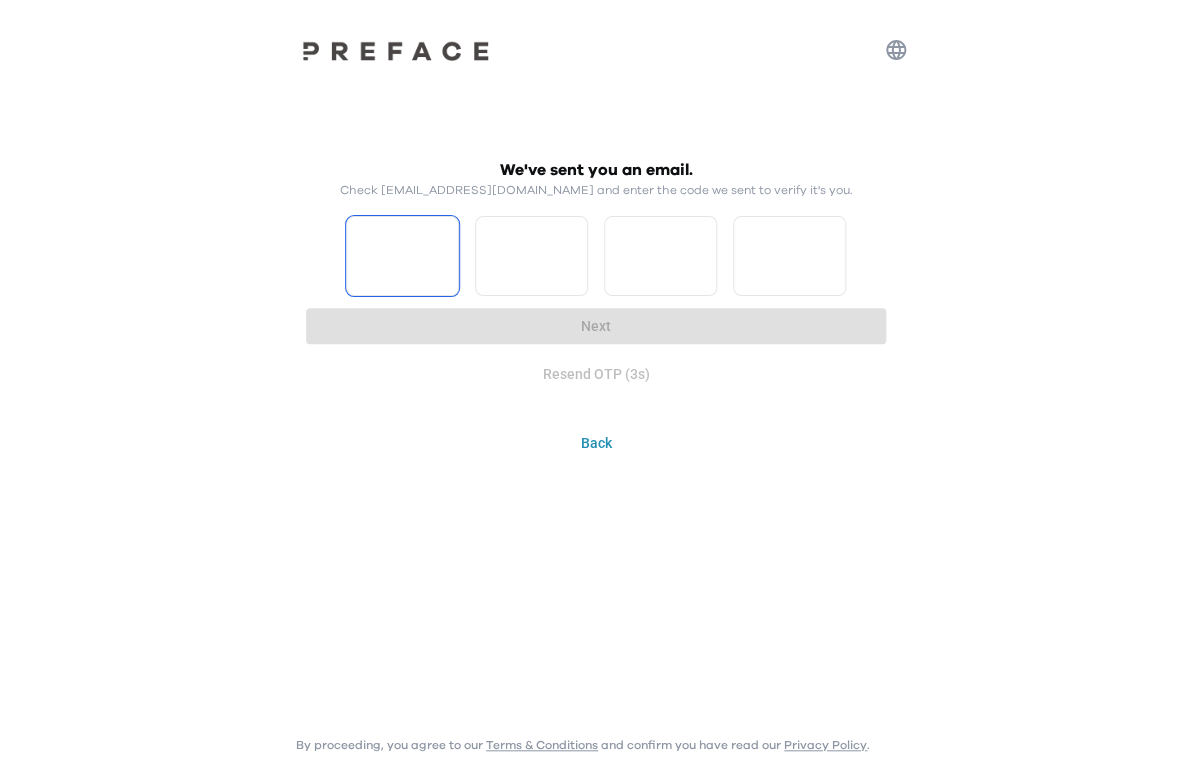 click on "*" at bounding box center [402, 256] 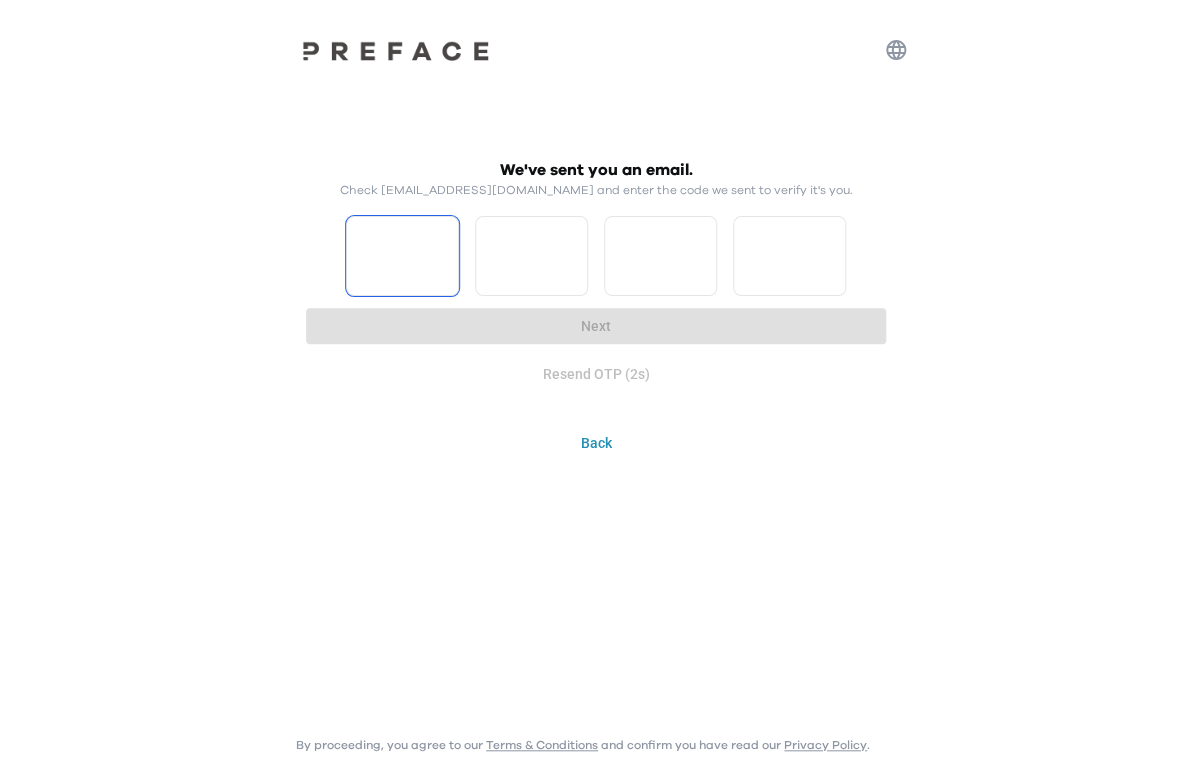 type on "*" 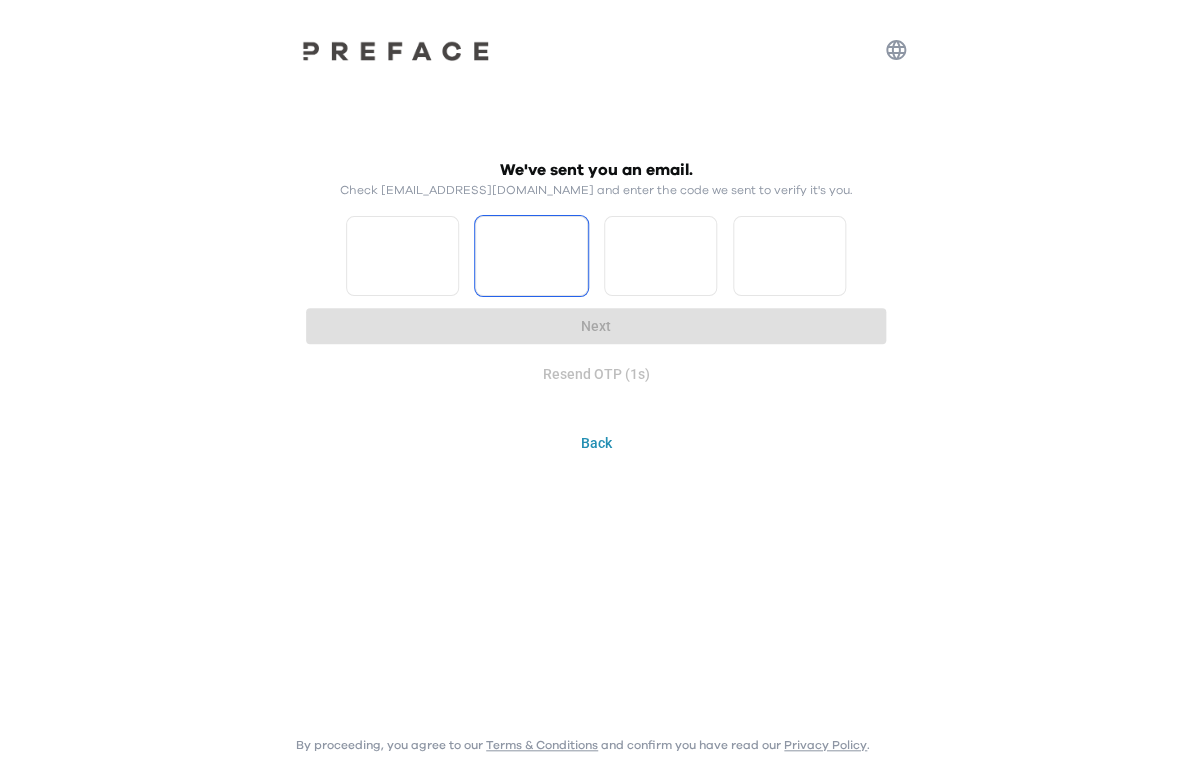 type on "*" 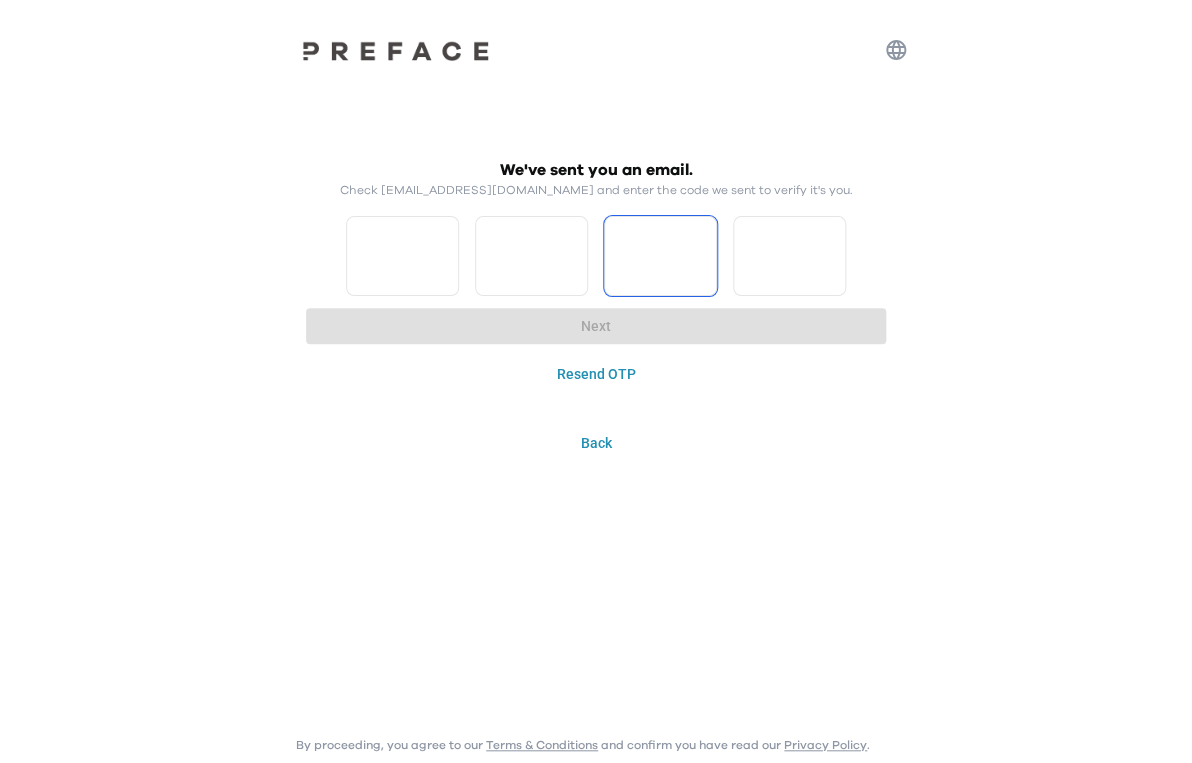type on "*" 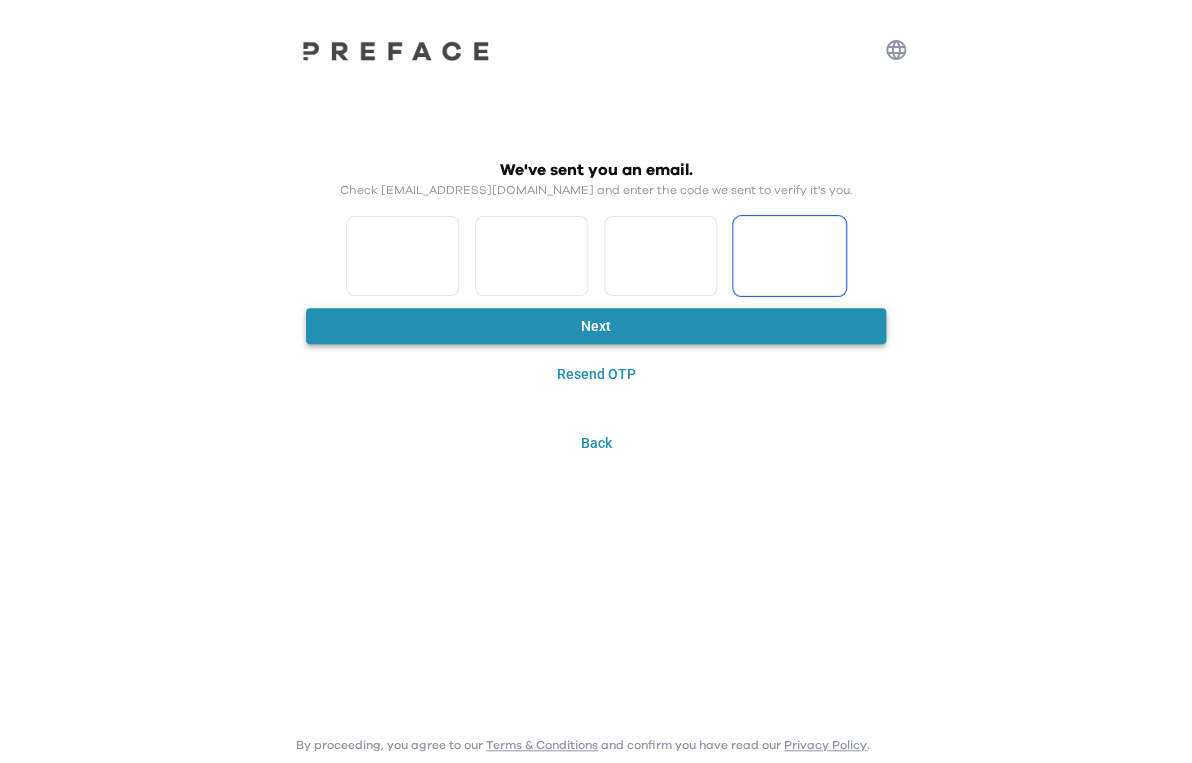type on "*" 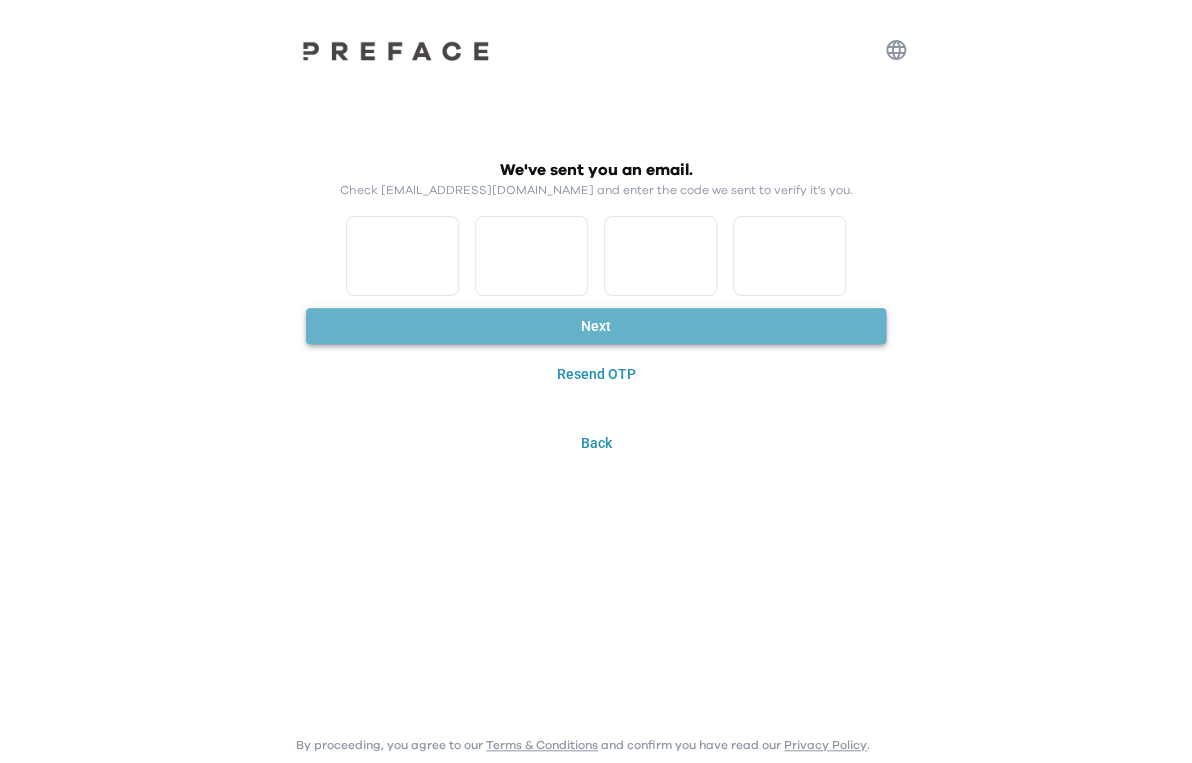 click on "Next" at bounding box center [596, 326] 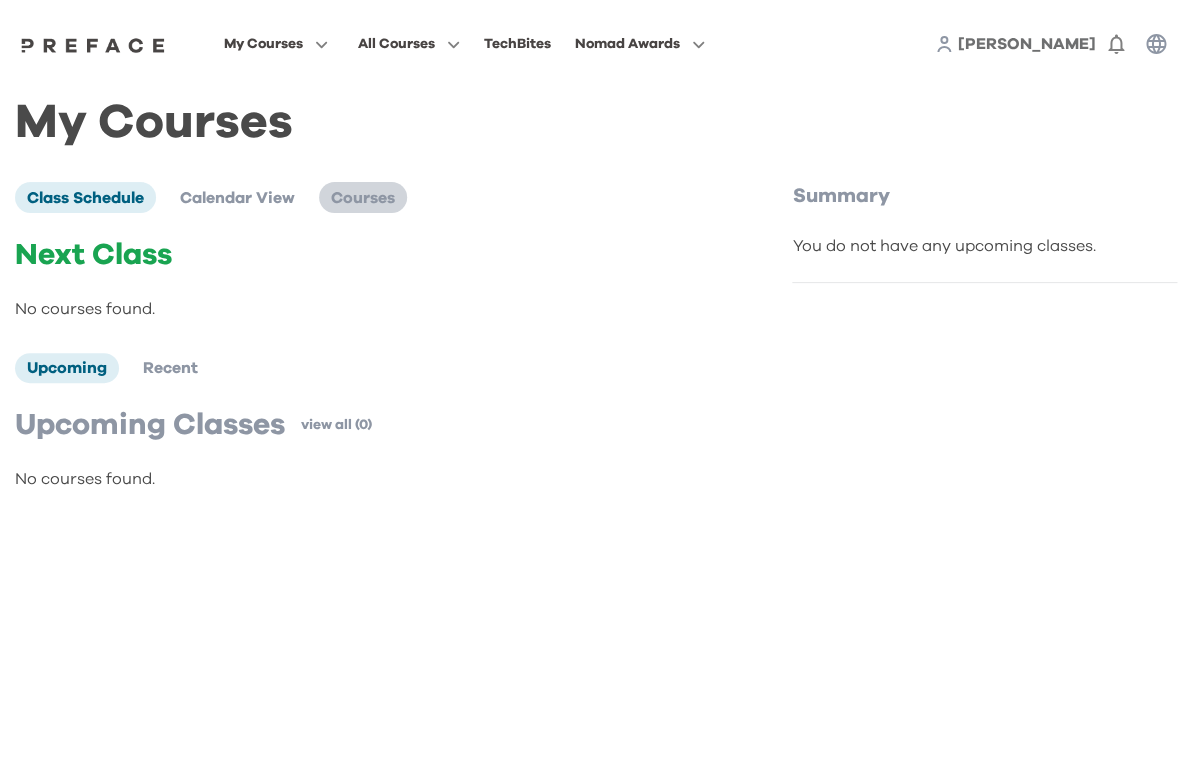 click on "Courses" at bounding box center (363, 198) 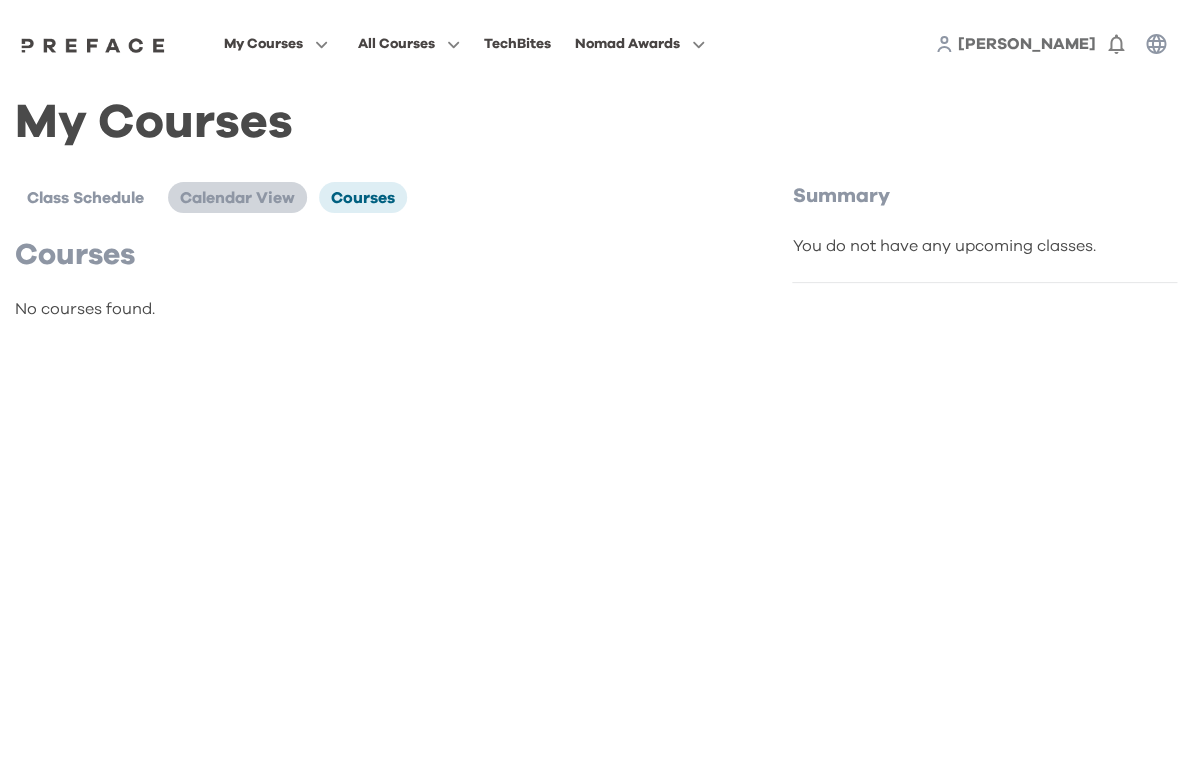 click on "Calendar View" at bounding box center (237, 197) 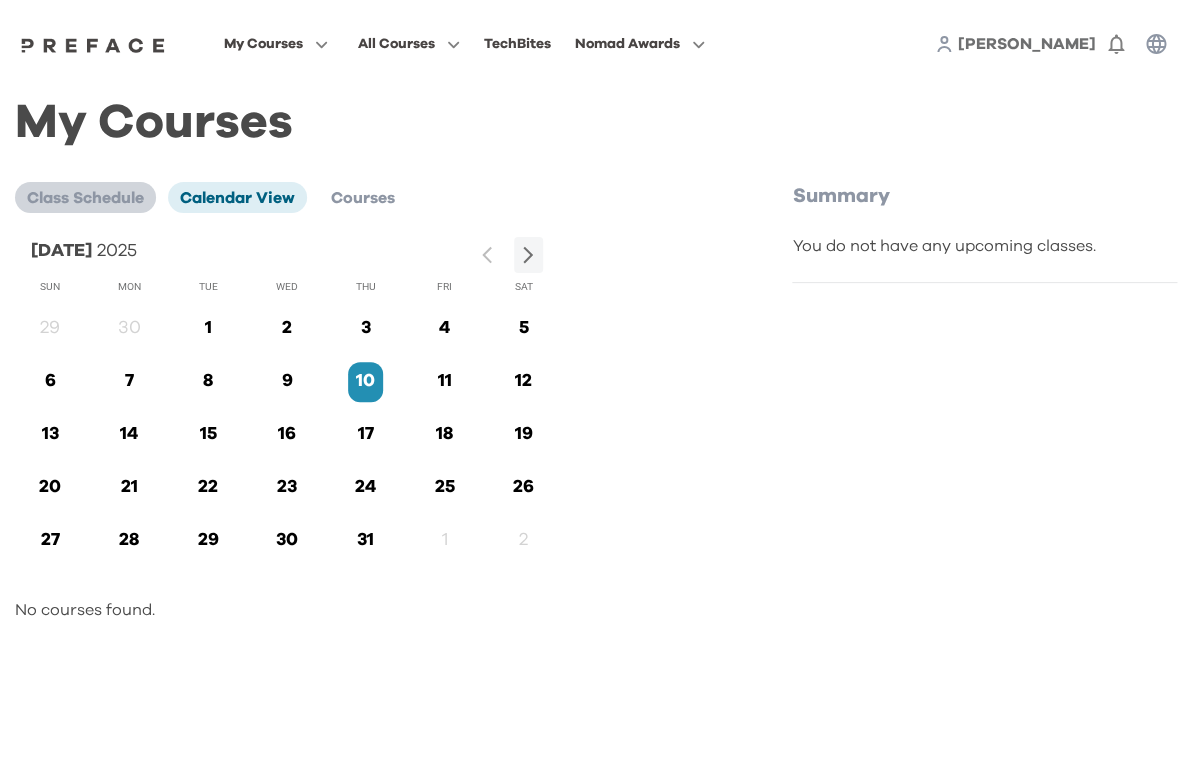 click on "Class Schedule" at bounding box center (85, 198) 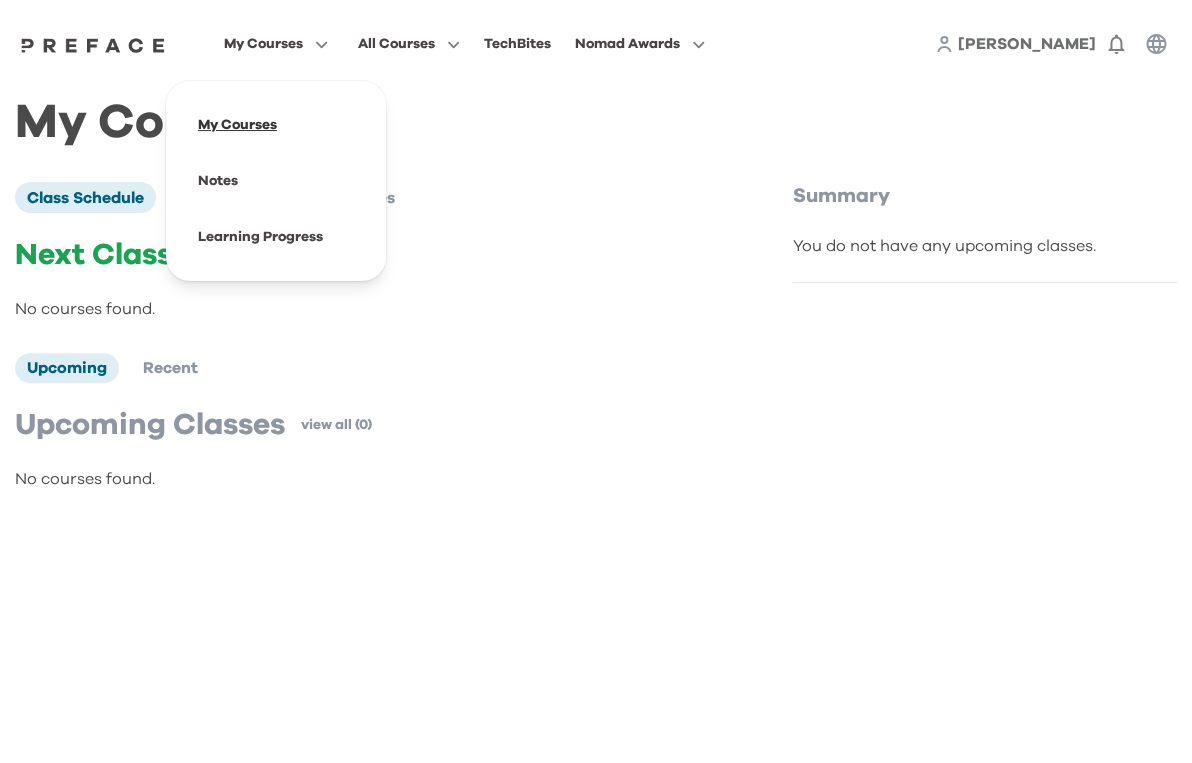 click at bounding box center [276, 125] 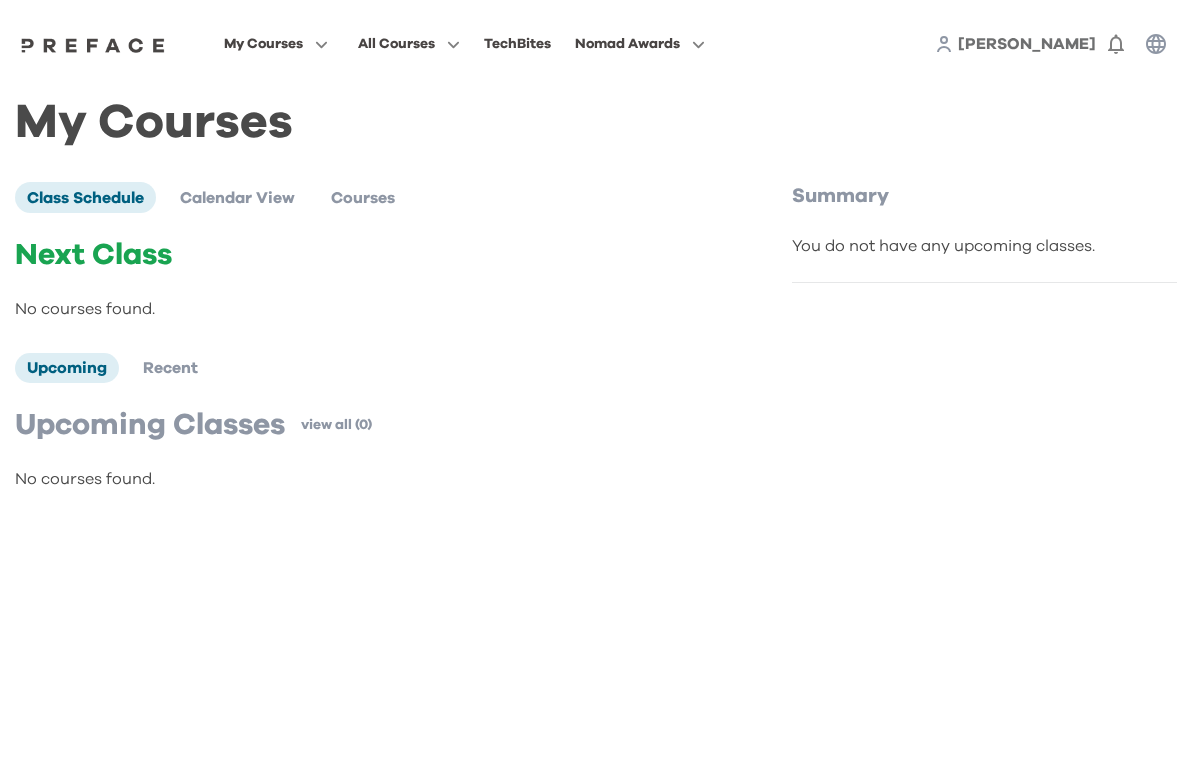 scroll, scrollTop: 0, scrollLeft: 0, axis: both 